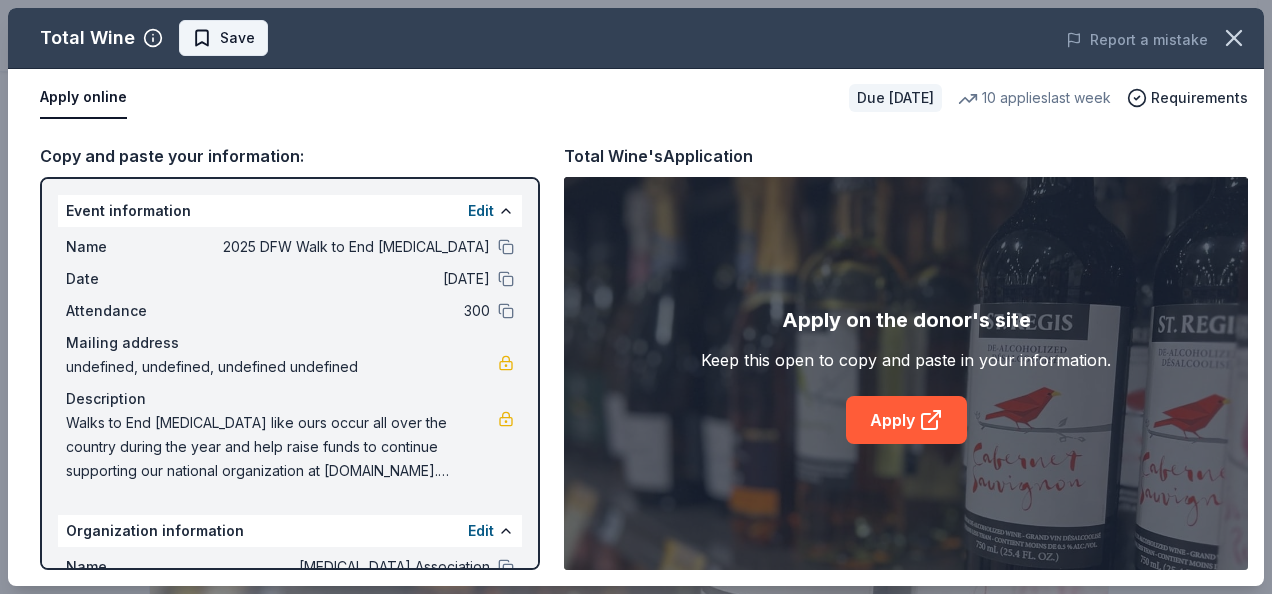 scroll, scrollTop: 540, scrollLeft: 0, axis: vertical 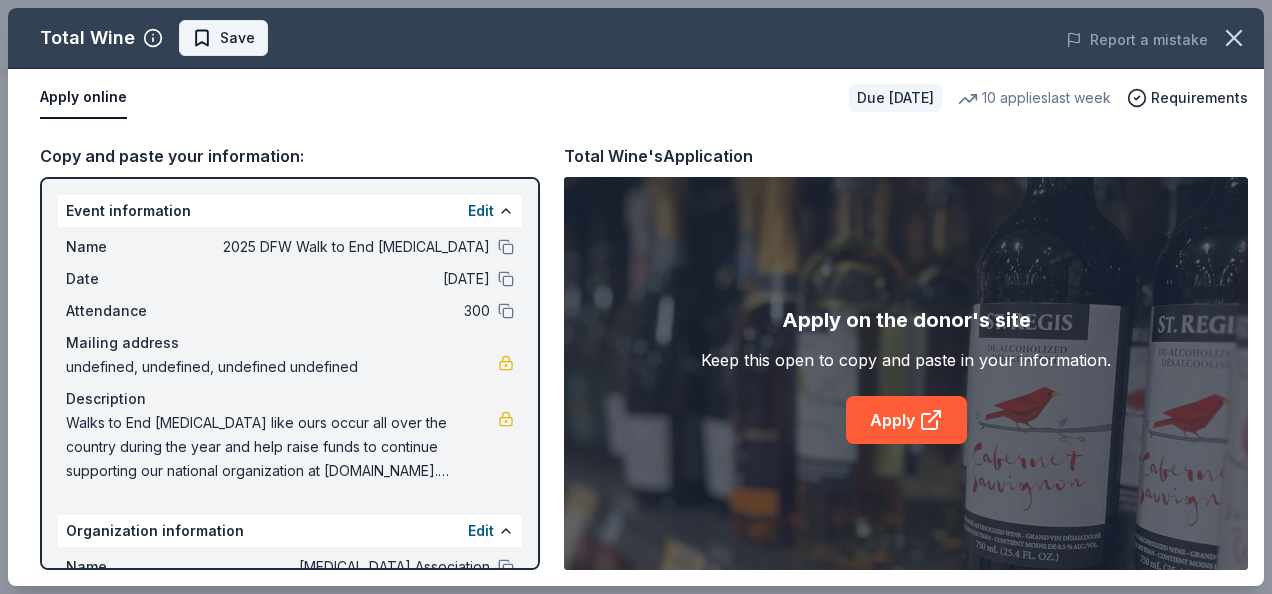 click on "Save" at bounding box center (237, 38) 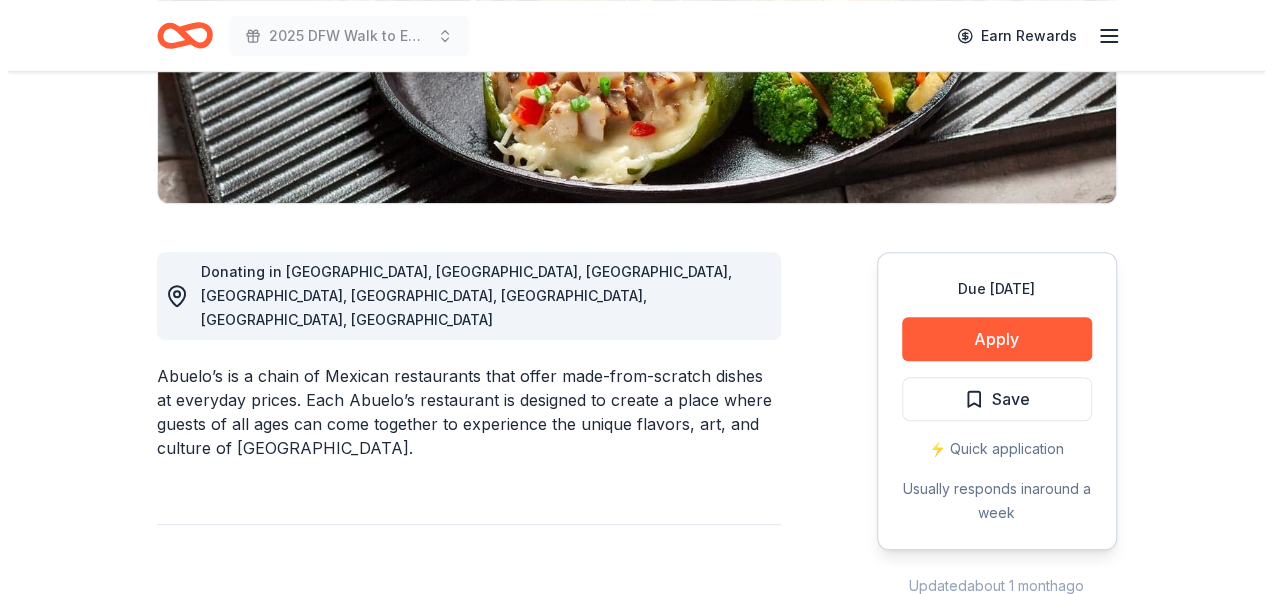 scroll, scrollTop: 406, scrollLeft: 0, axis: vertical 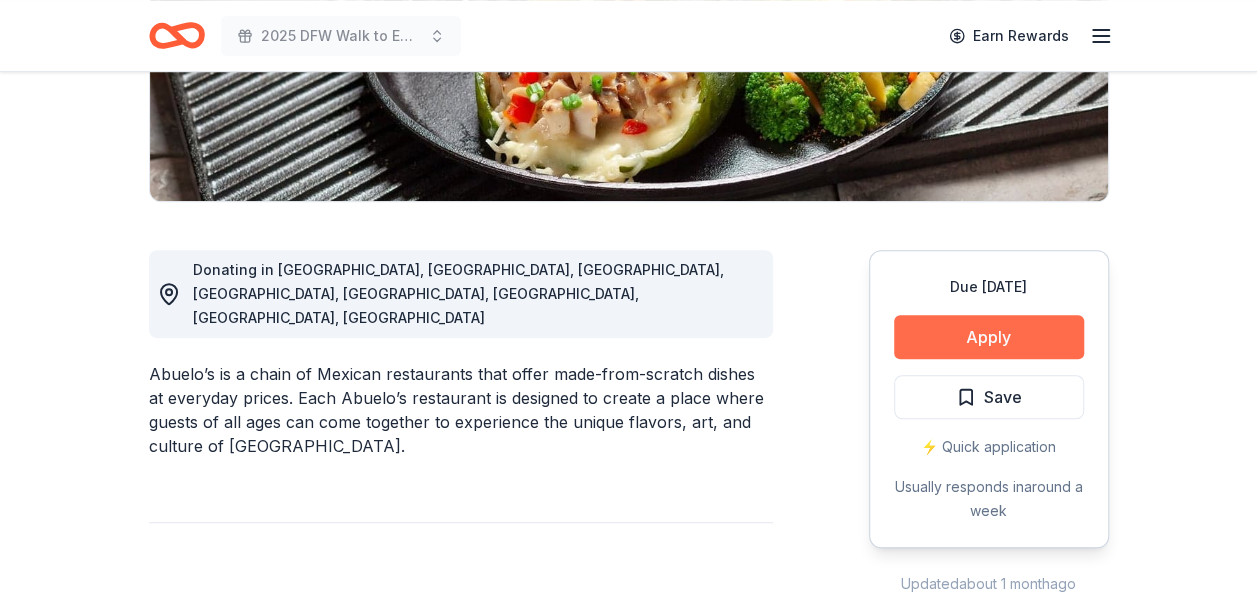 click on "Apply" at bounding box center (989, 337) 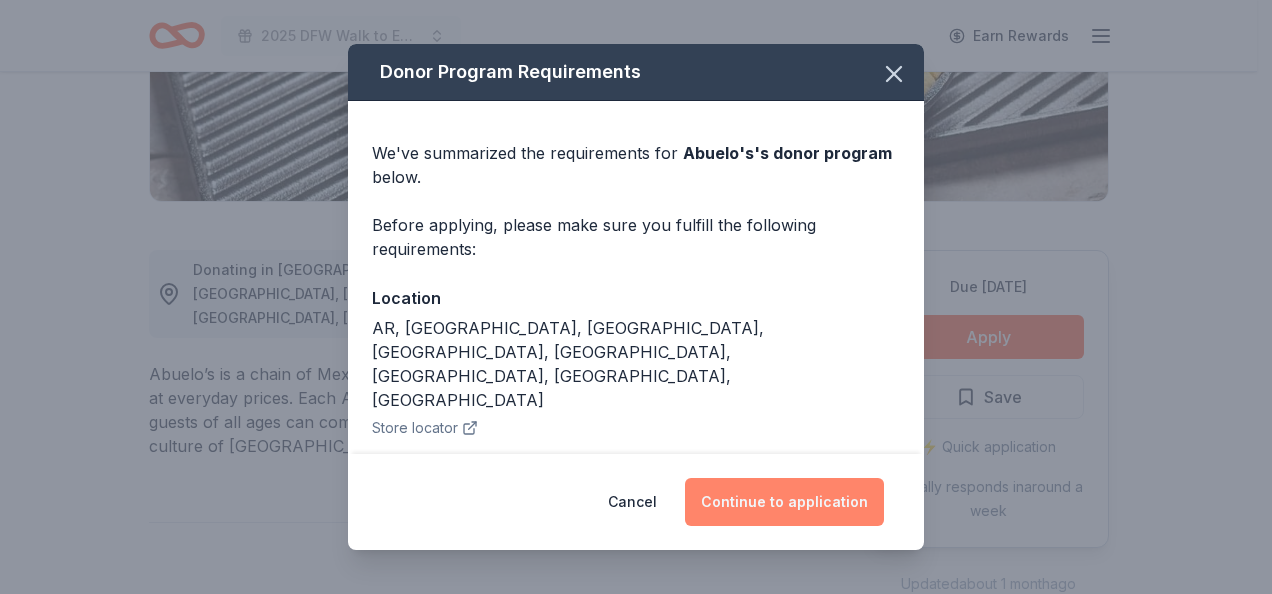 click on "Continue to application" at bounding box center [784, 502] 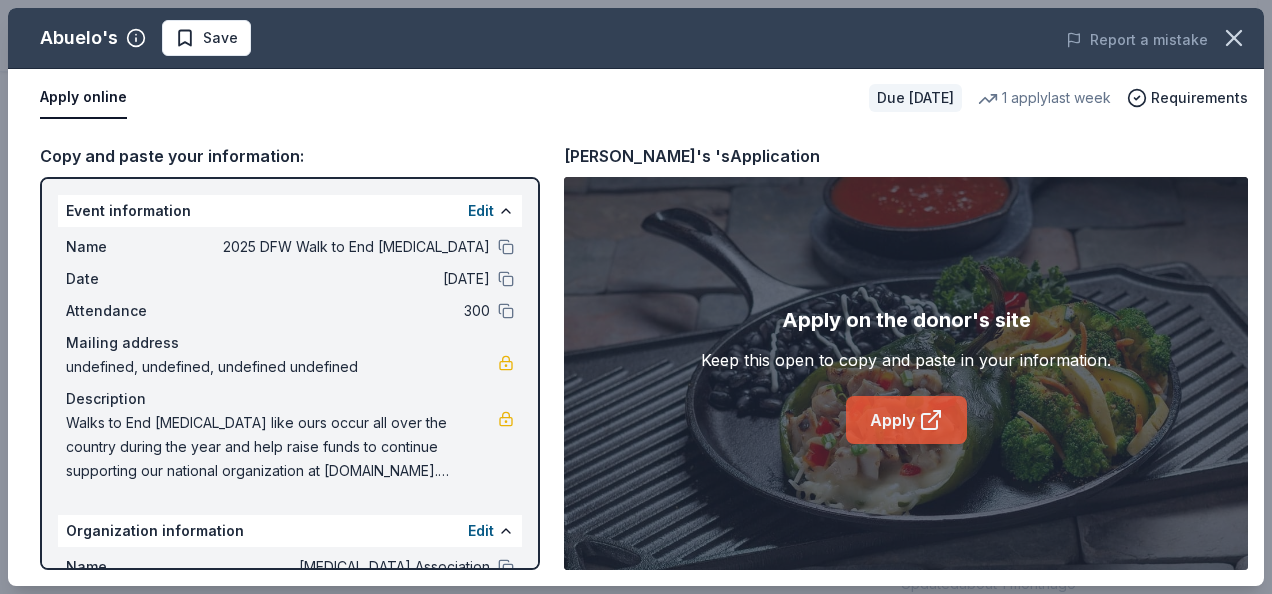 click on "Apply" at bounding box center (906, 420) 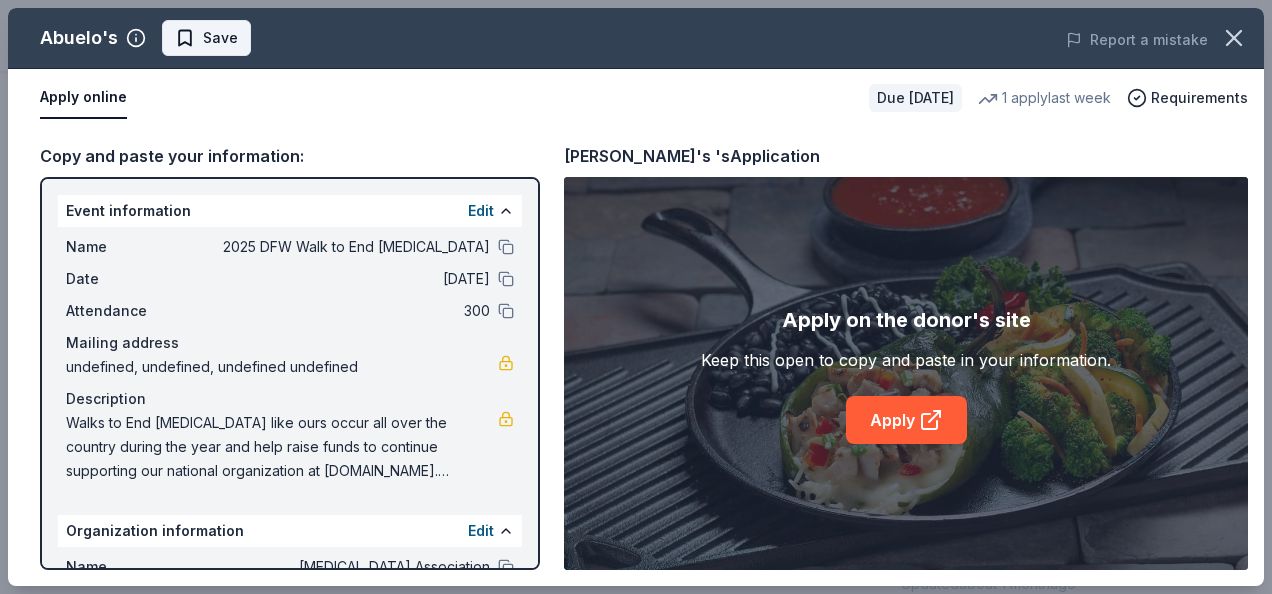 click on "Save" at bounding box center (220, 38) 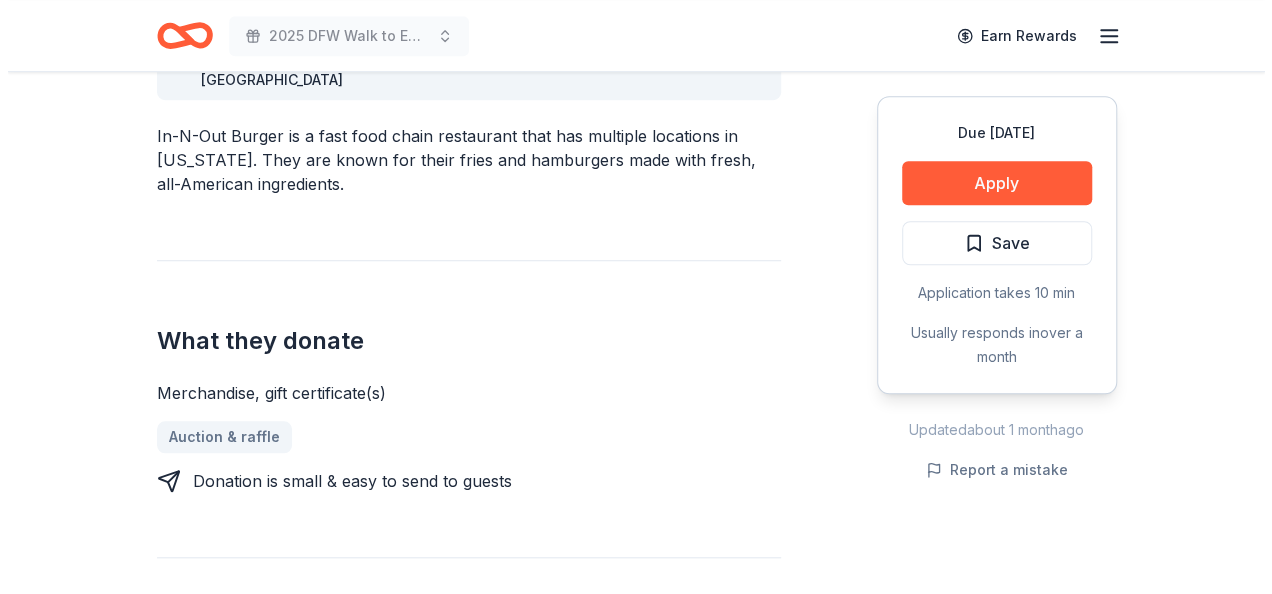 scroll, scrollTop: 646, scrollLeft: 0, axis: vertical 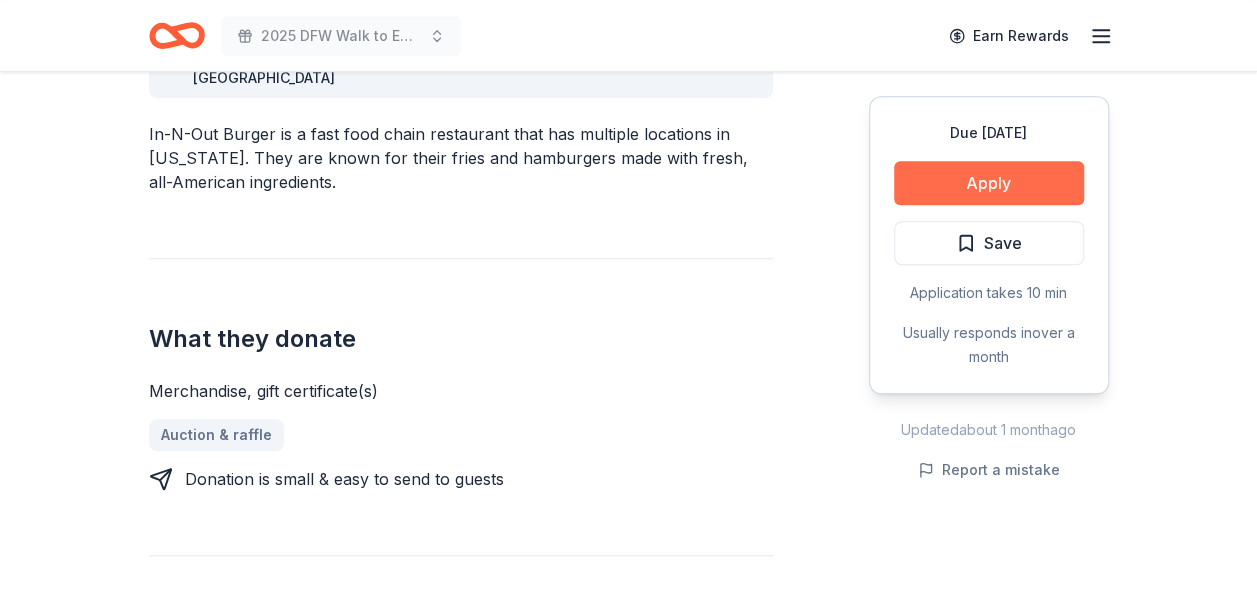 click on "Apply" at bounding box center (989, 183) 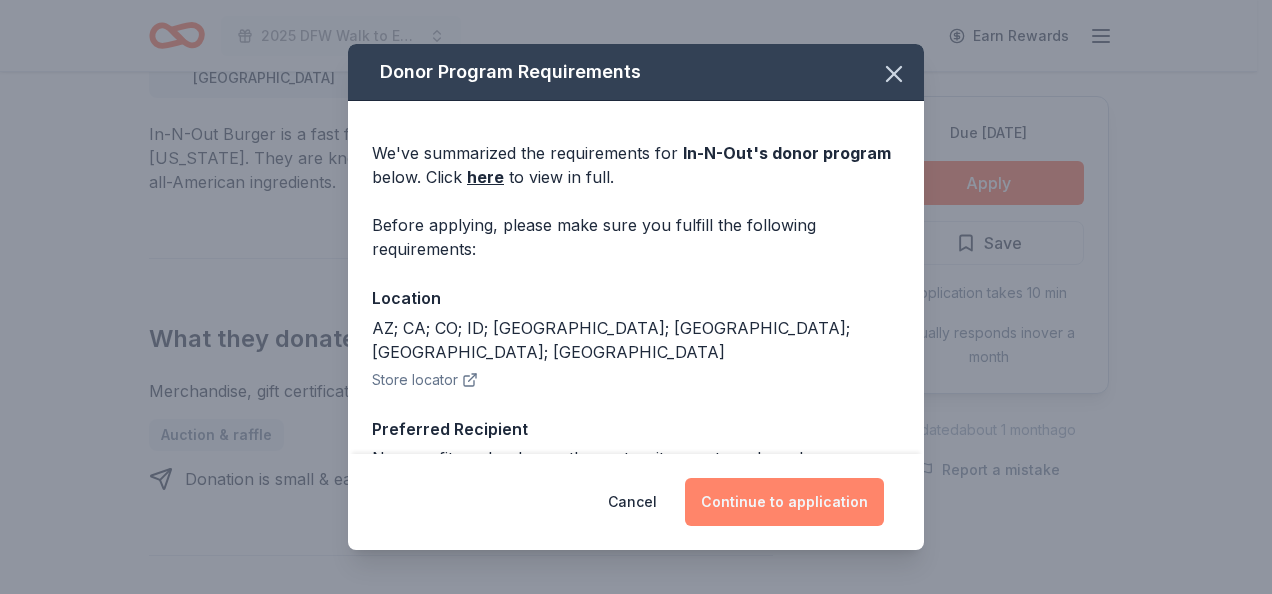 click on "Continue to application" at bounding box center [784, 502] 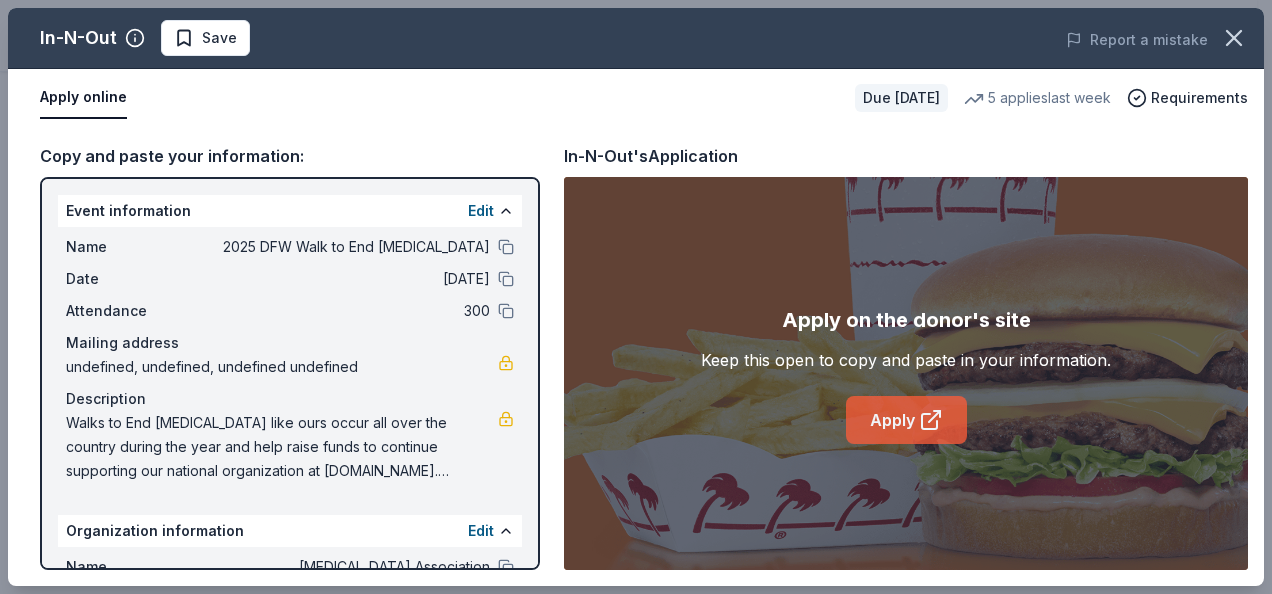 click on "Apply" at bounding box center (906, 420) 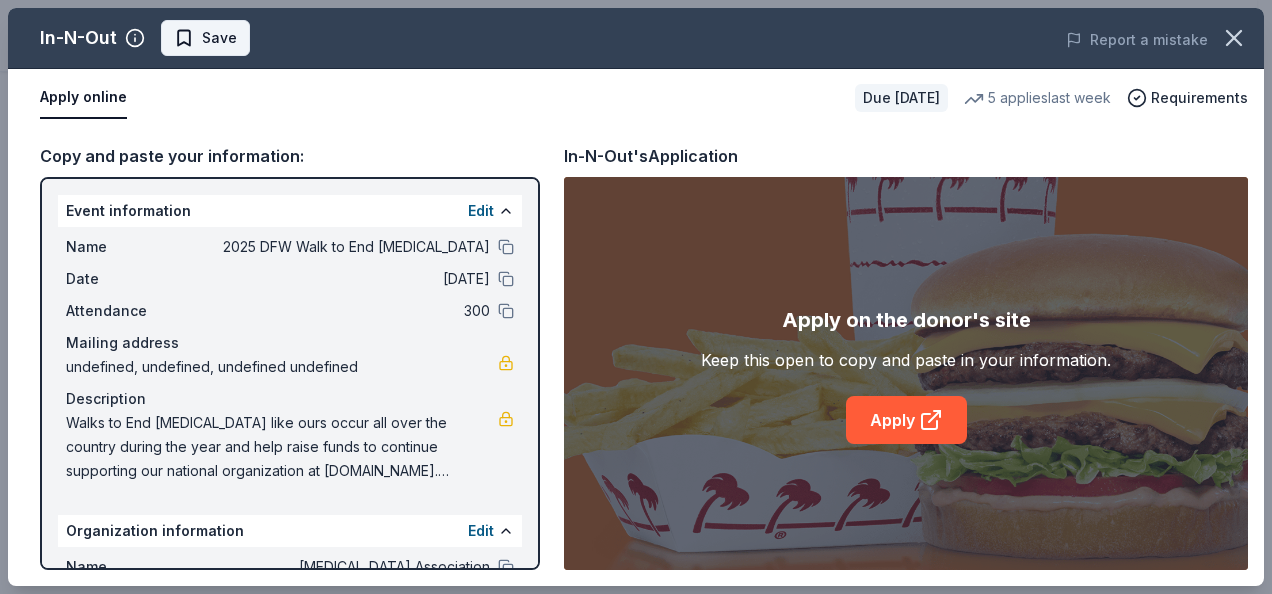click on "Save" at bounding box center [219, 38] 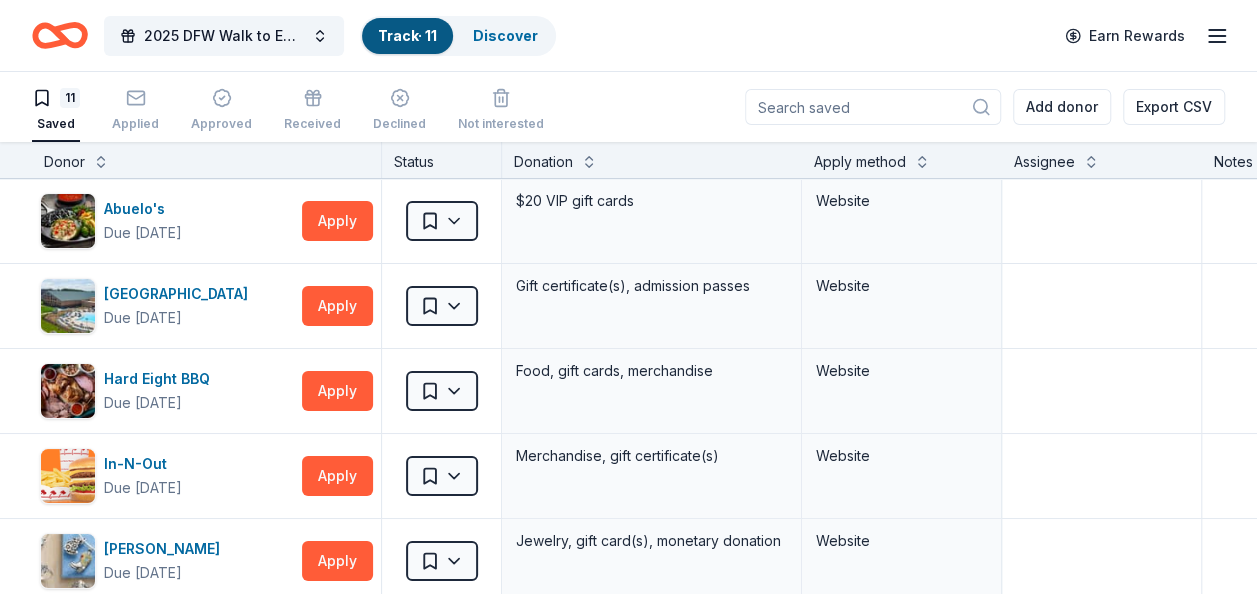 scroll, scrollTop: 0, scrollLeft: 0, axis: both 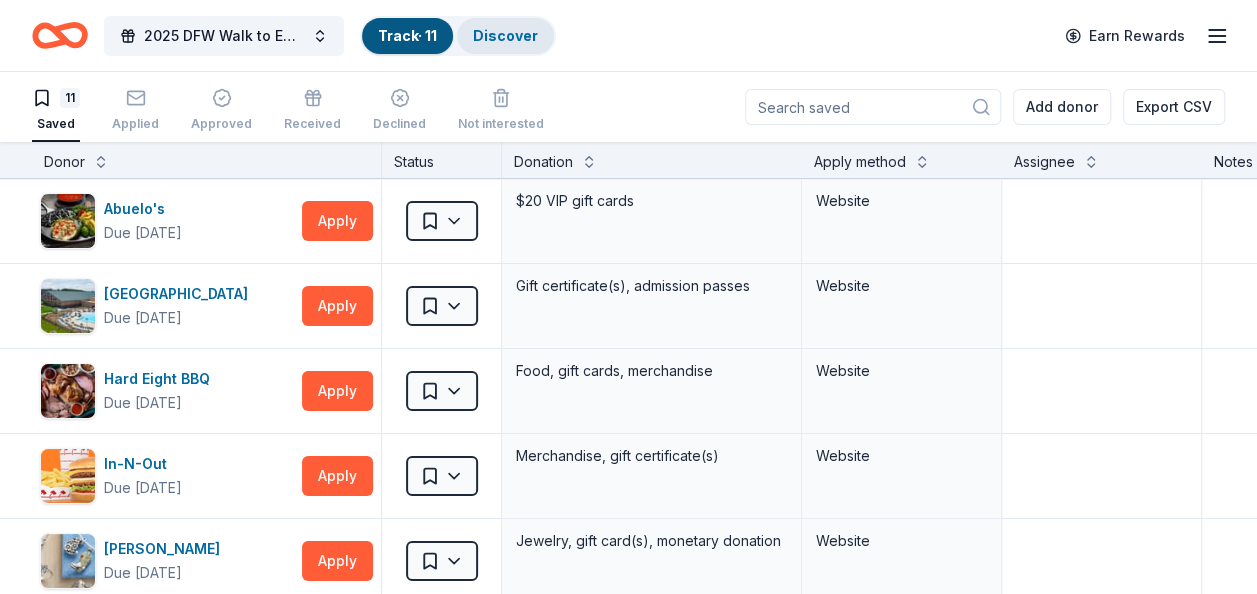 click on "Discover" at bounding box center [505, 35] 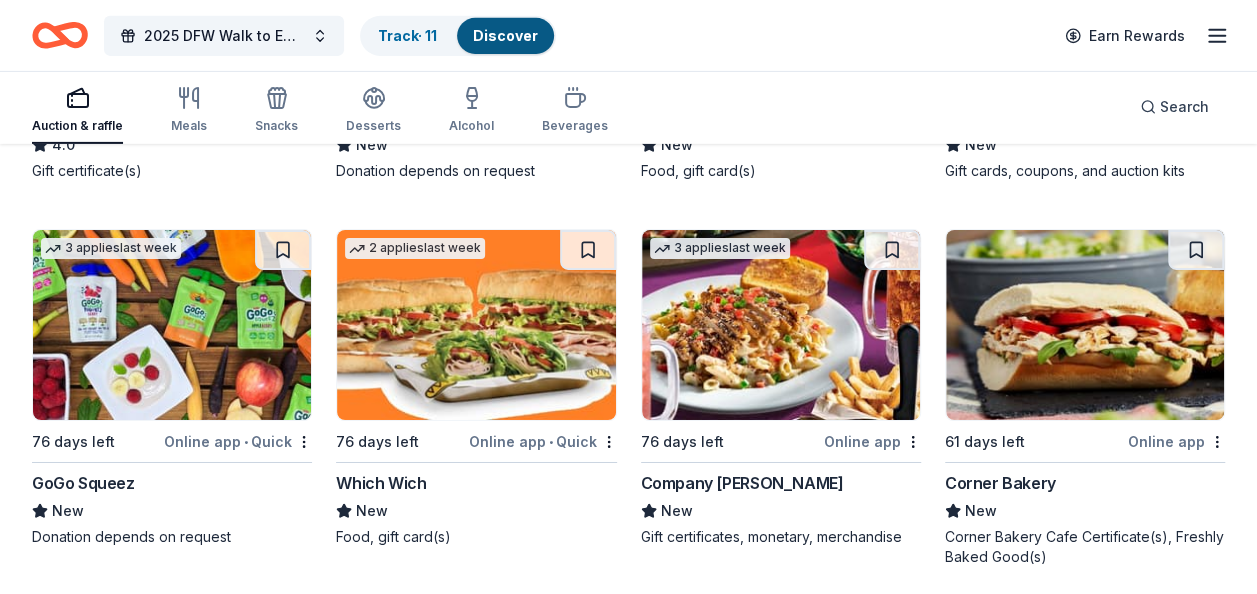 scroll, scrollTop: 18324, scrollLeft: 0, axis: vertical 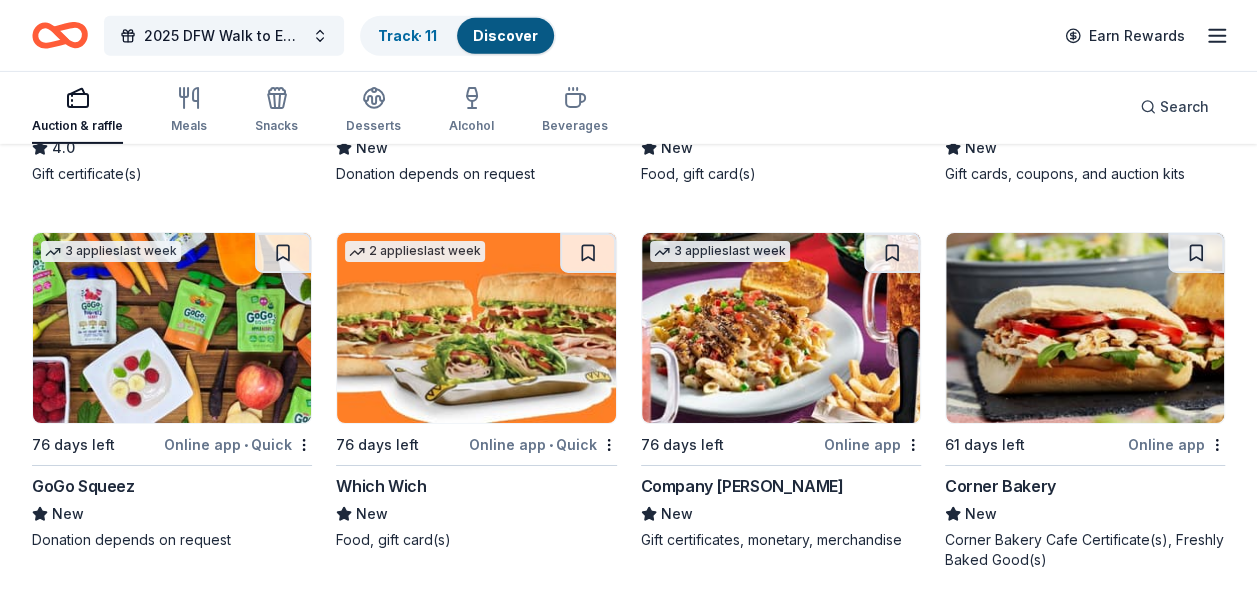 click at bounding box center (1085, 328) 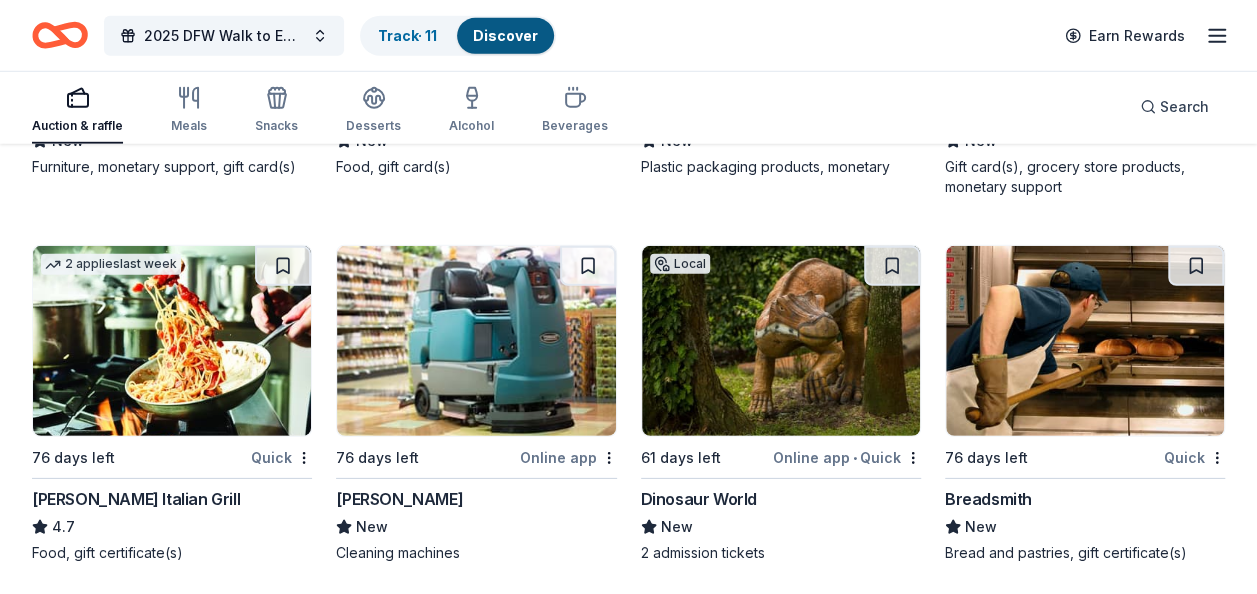 scroll, scrollTop: 14158, scrollLeft: 0, axis: vertical 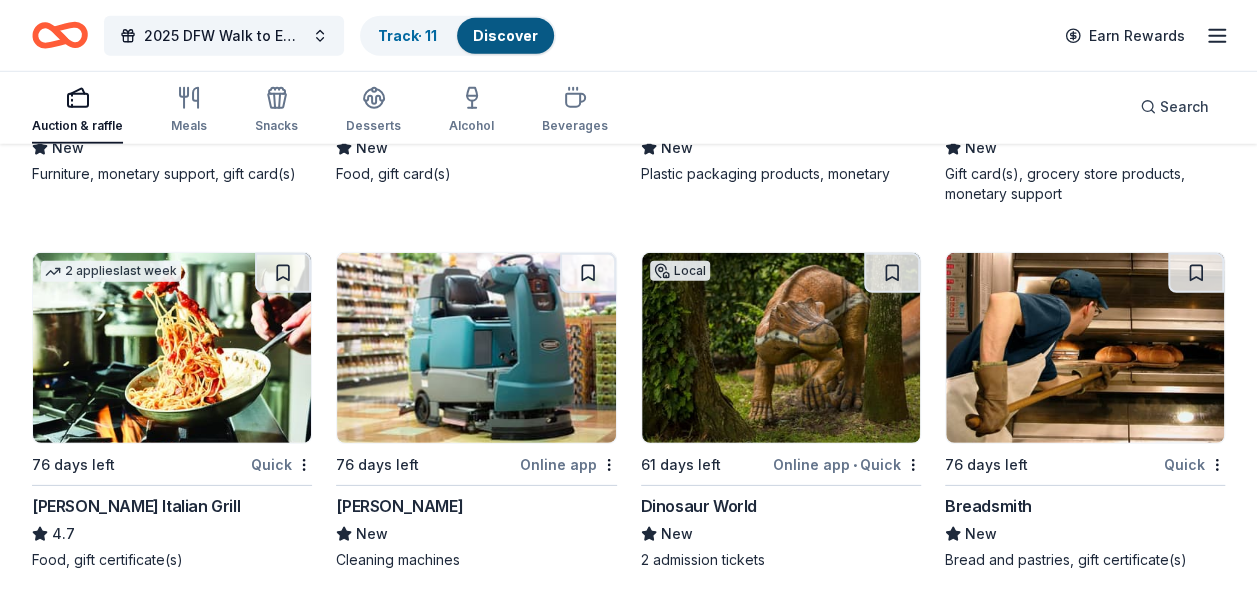 click on "Dinosaur World" at bounding box center [699, 506] 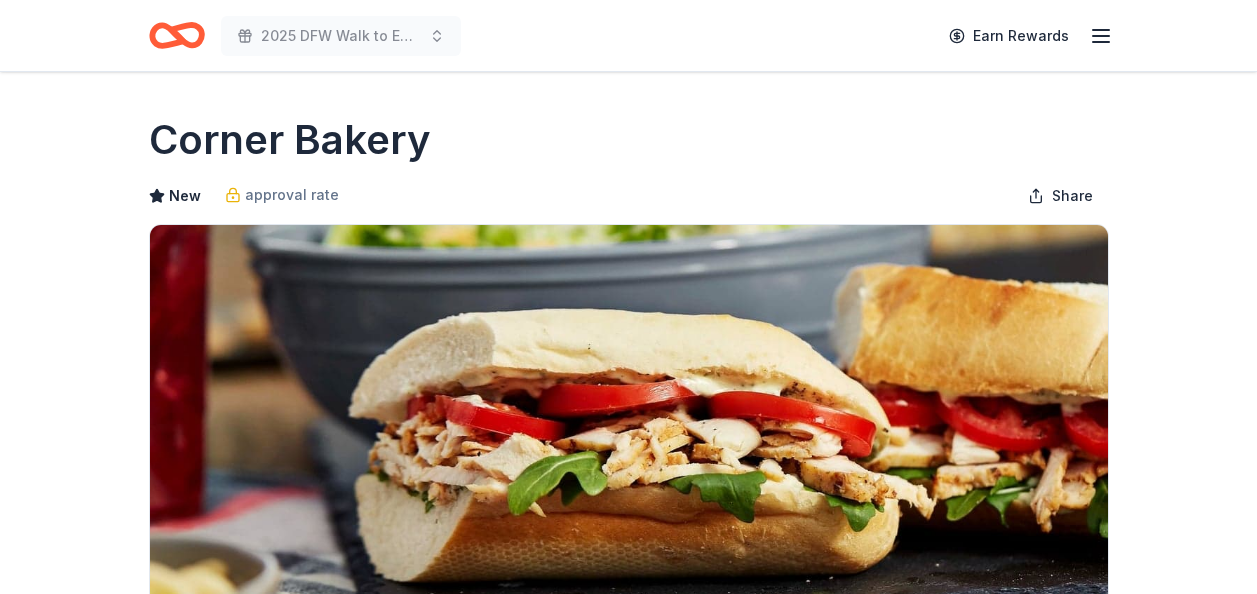 scroll, scrollTop: 0, scrollLeft: 0, axis: both 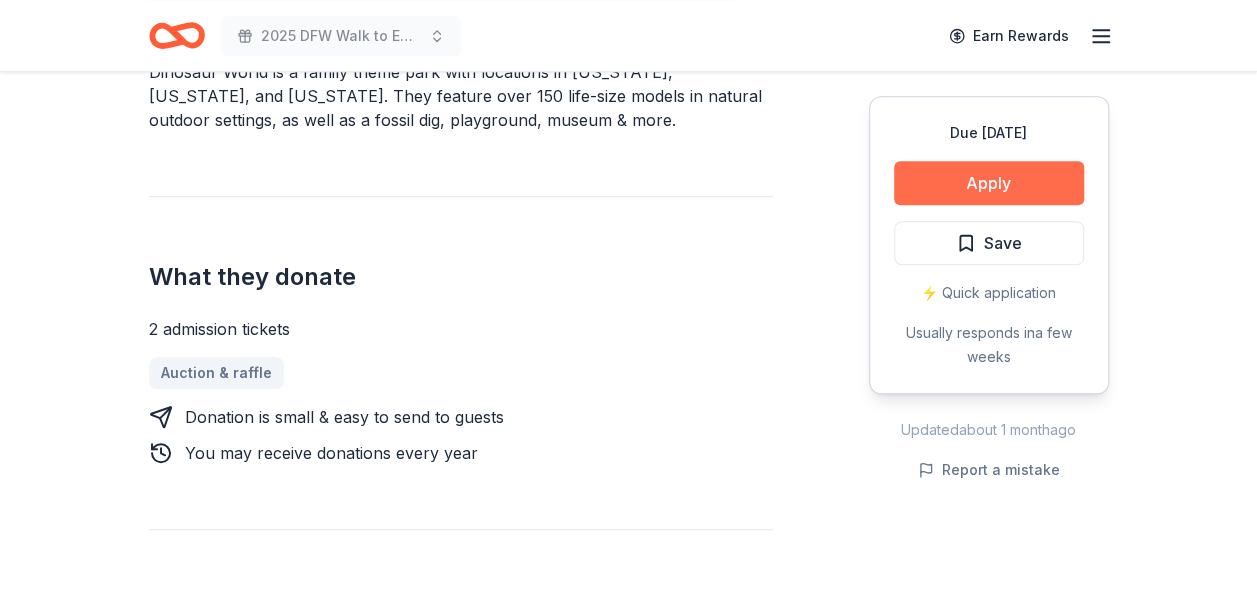 click on "Apply" at bounding box center (989, 183) 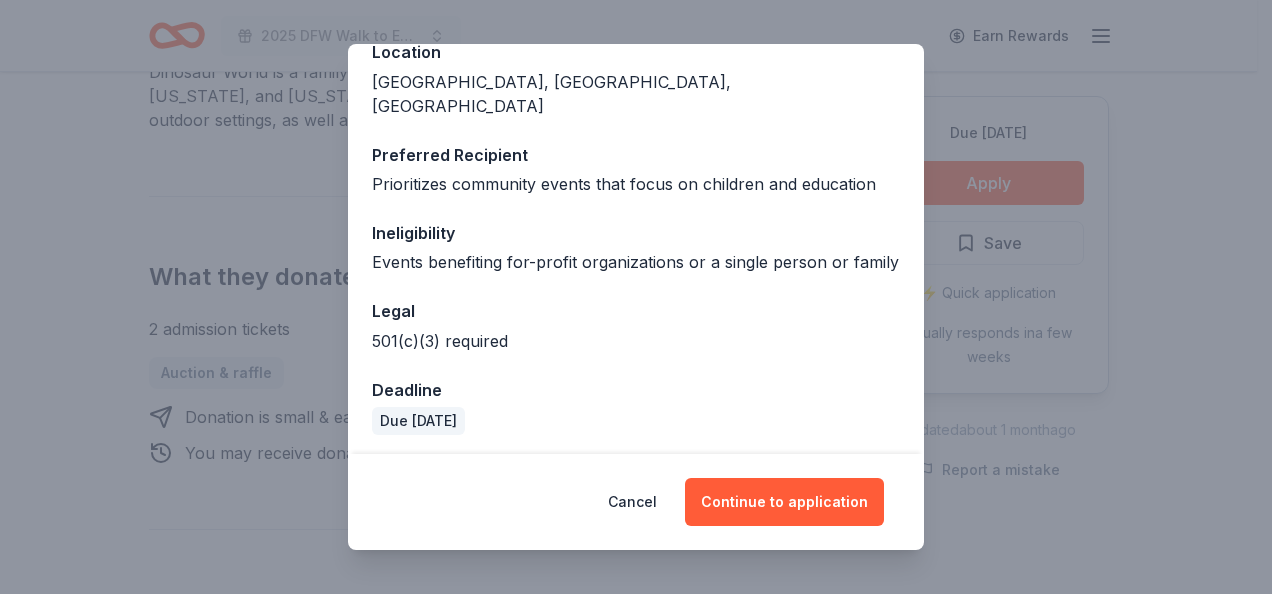 scroll, scrollTop: 250, scrollLeft: 0, axis: vertical 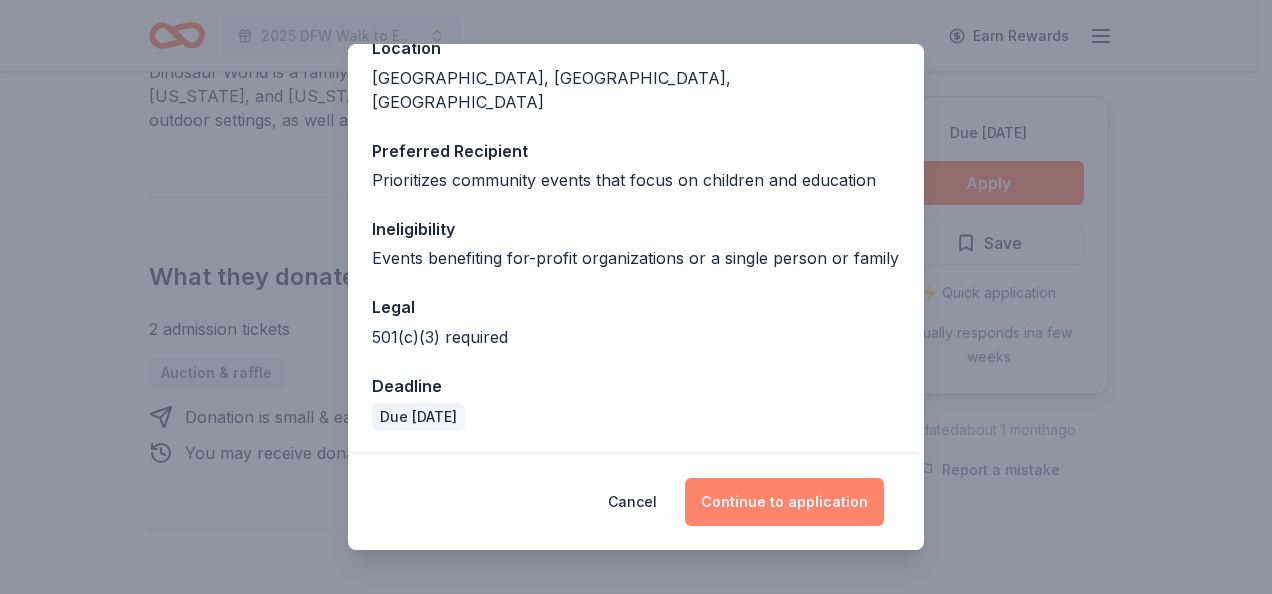 click on "Continue to application" at bounding box center (784, 502) 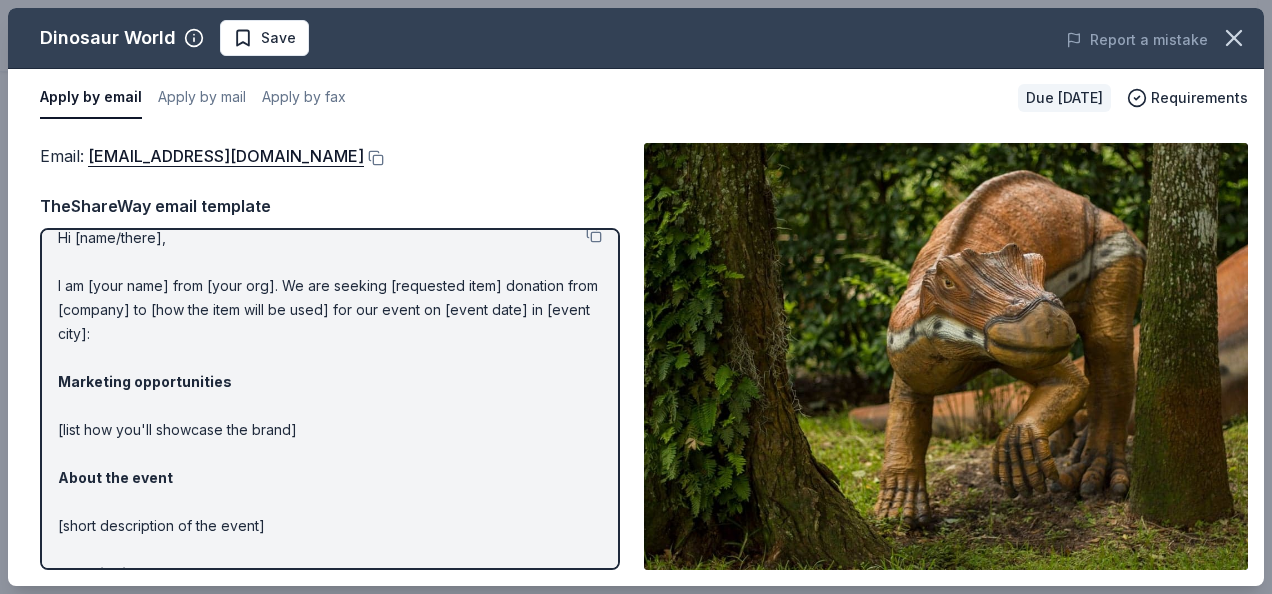 scroll, scrollTop: 0, scrollLeft: 0, axis: both 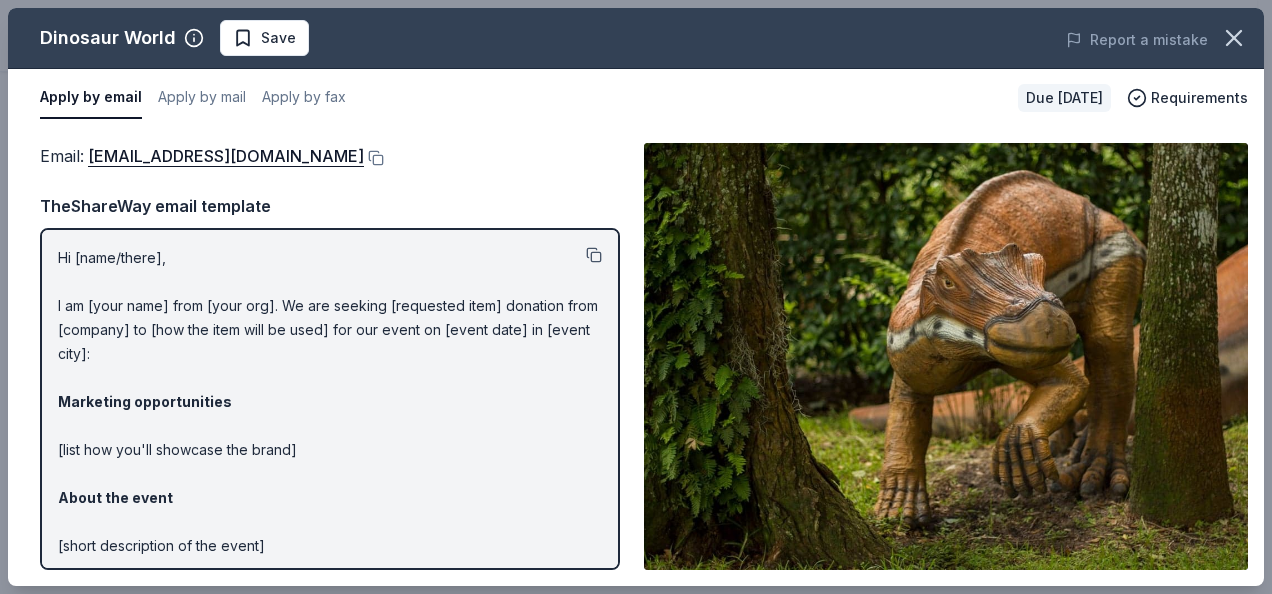 click at bounding box center [594, 255] 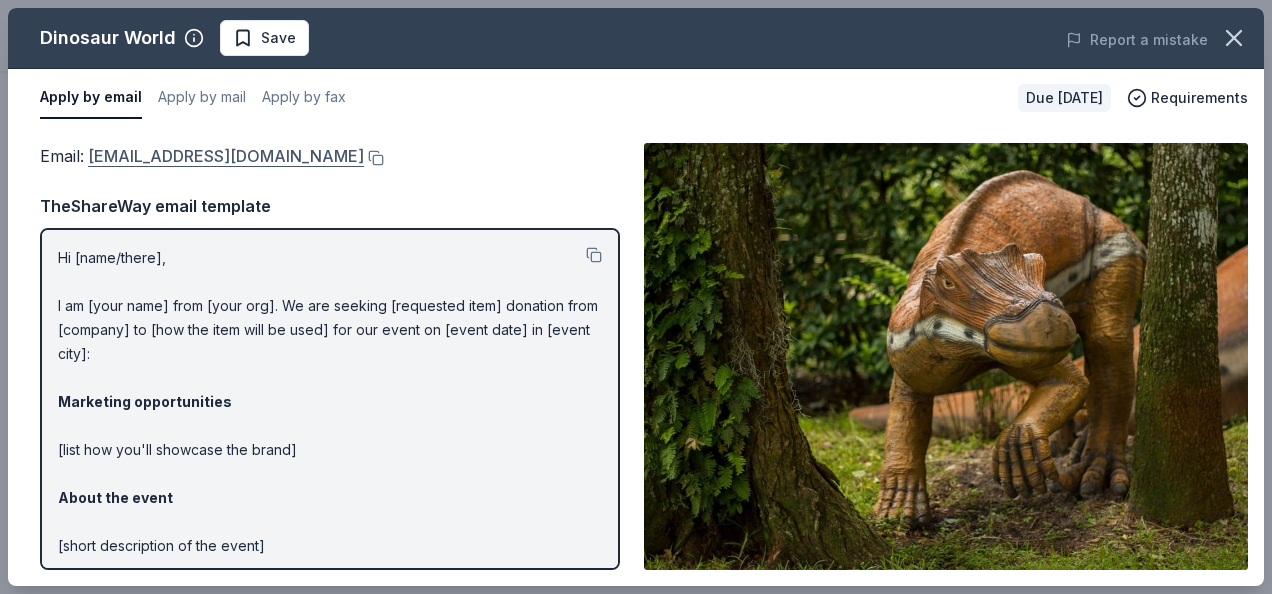 click on "[EMAIL_ADDRESS][DOMAIN_NAME]" at bounding box center (226, 156) 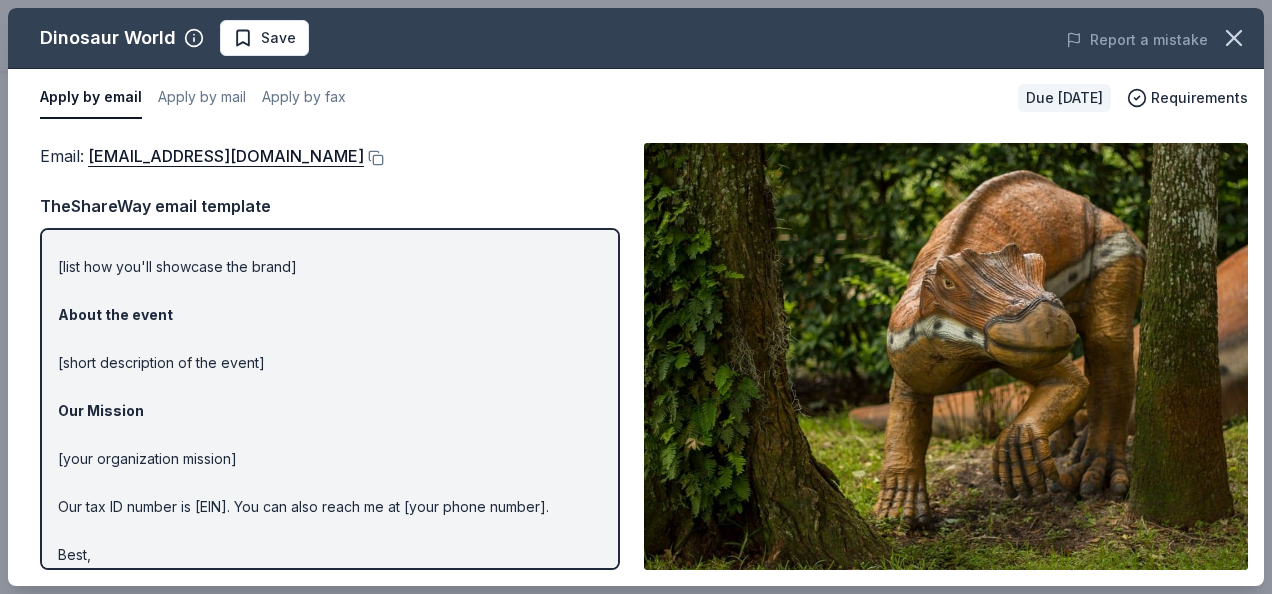 scroll, scrollTop: 221, scrollLeft: 0, axis: vertical 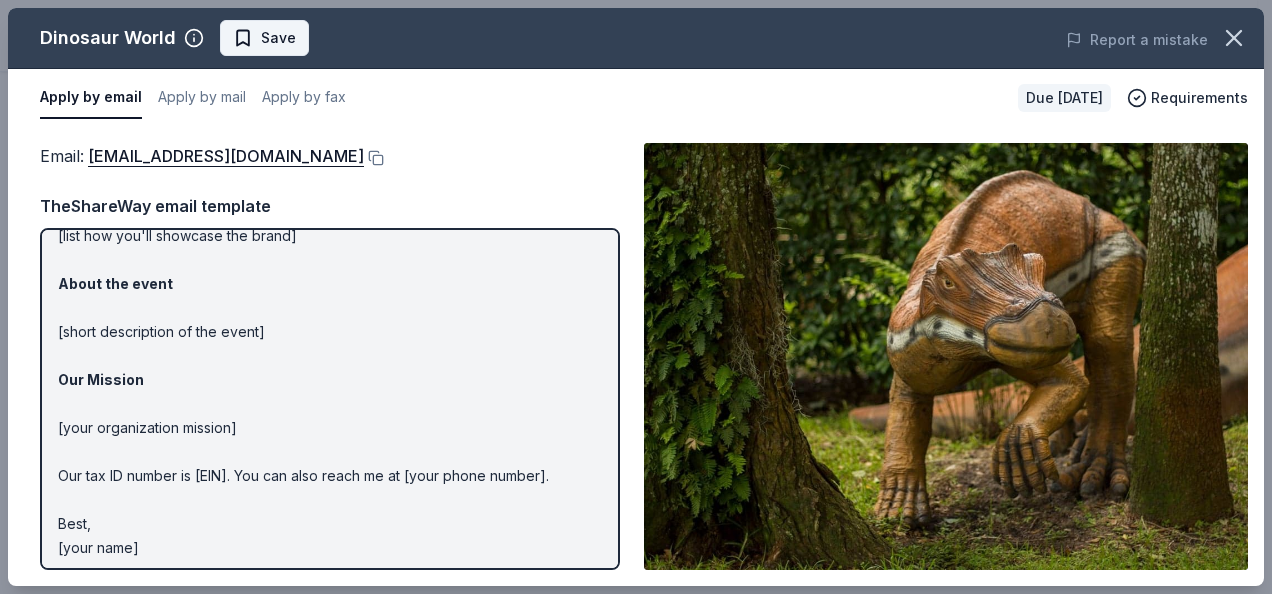 click on "Save" at bounding box center (278, 38) 